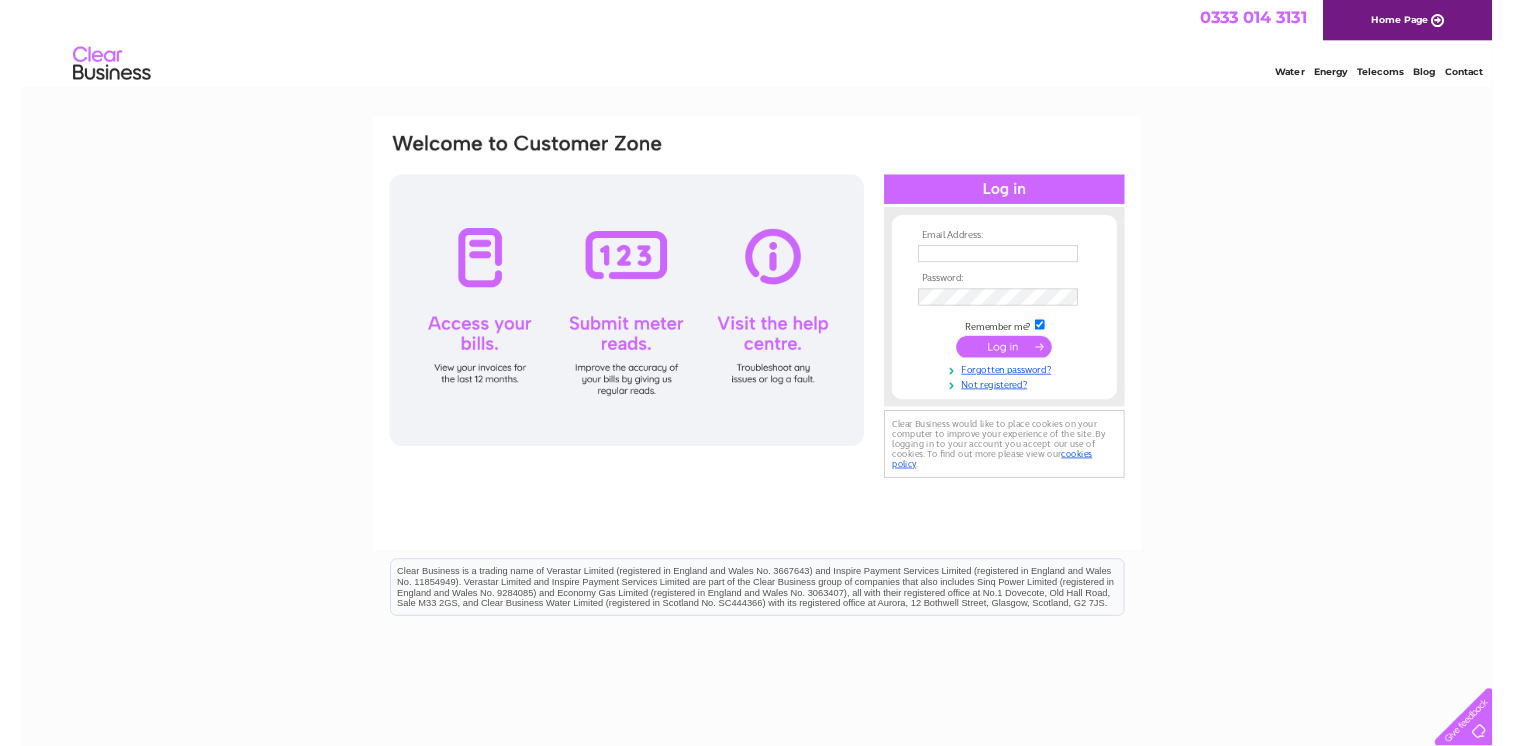 scroll, scrollTop: 0, scrollLeft: 0, axis: both 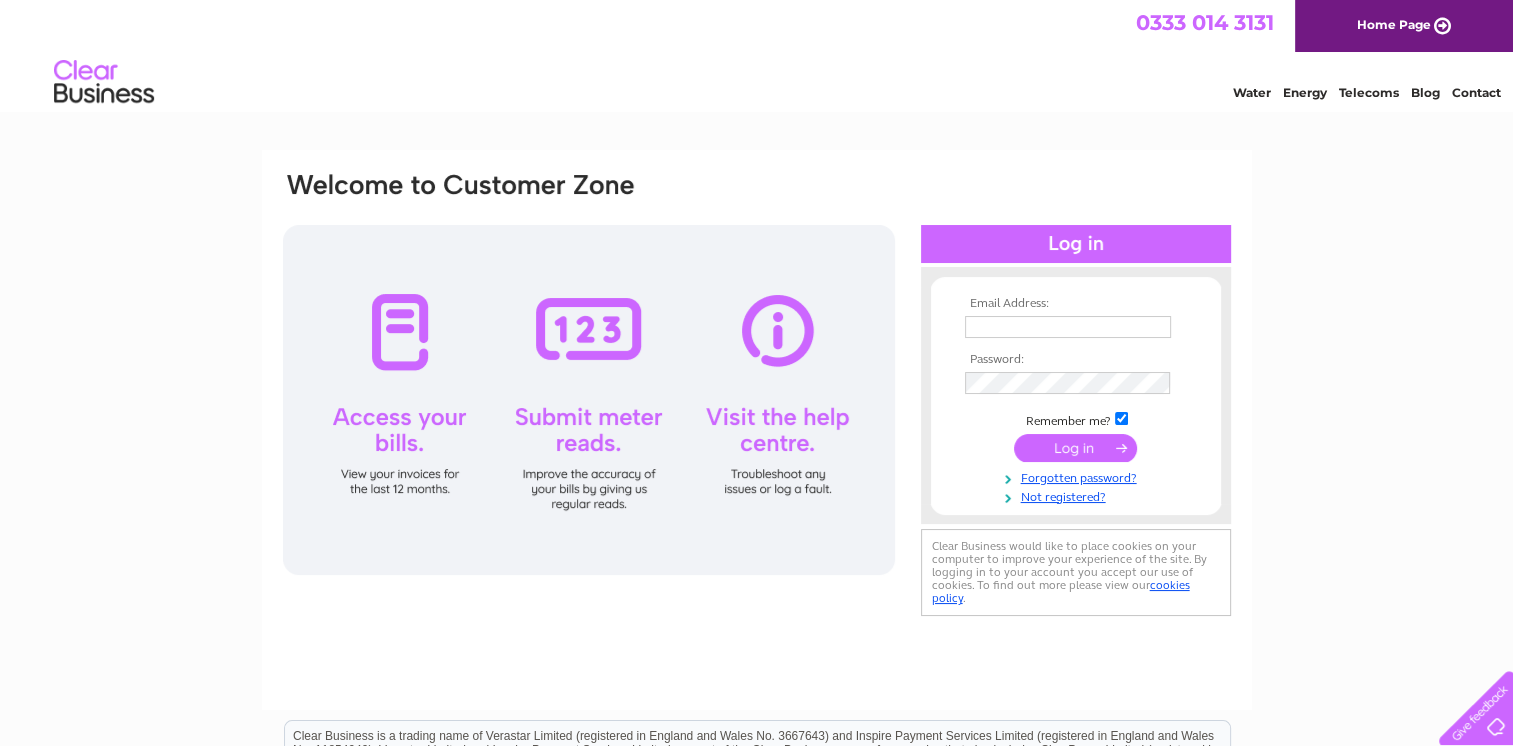 type on "[EMAIL]" 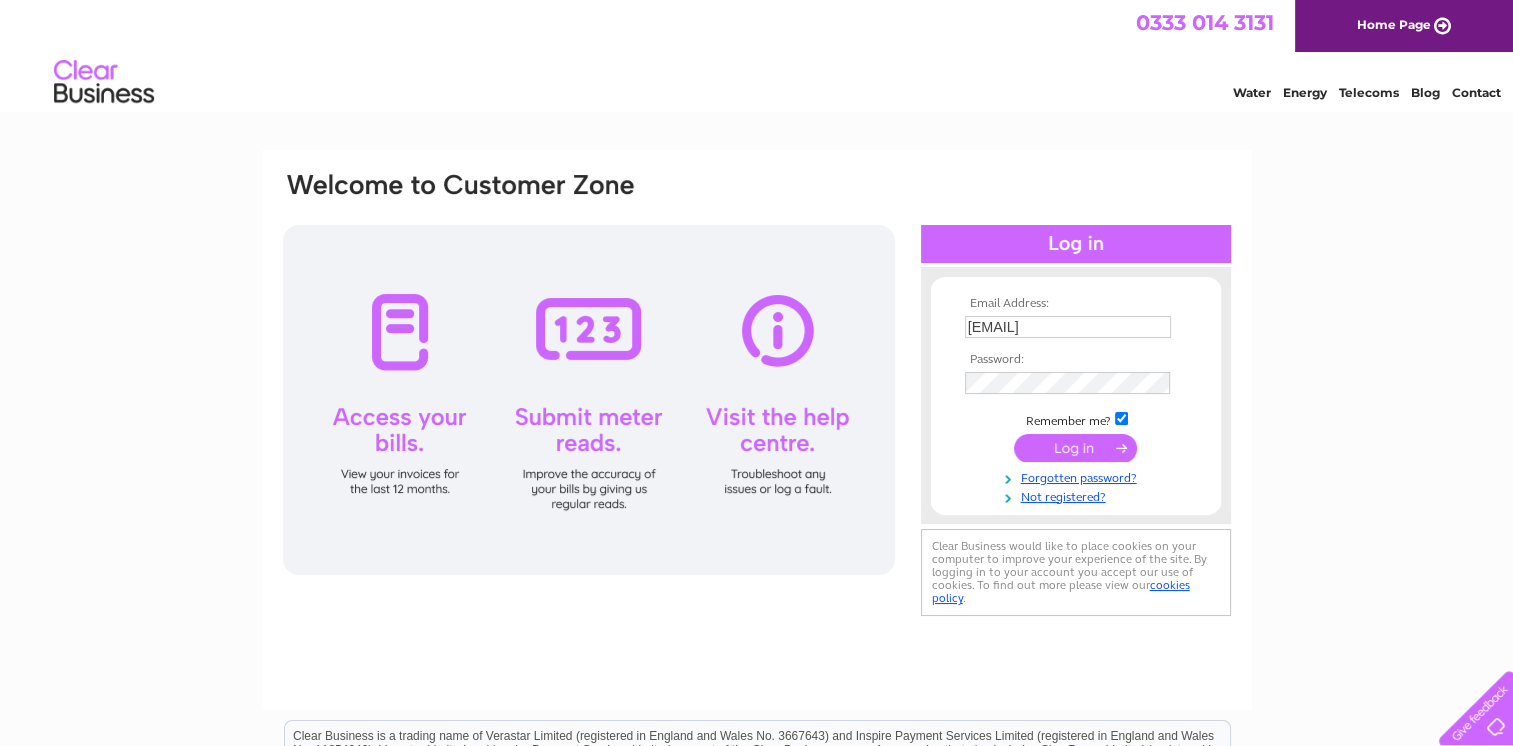 click at bounding box center [1075, 448] 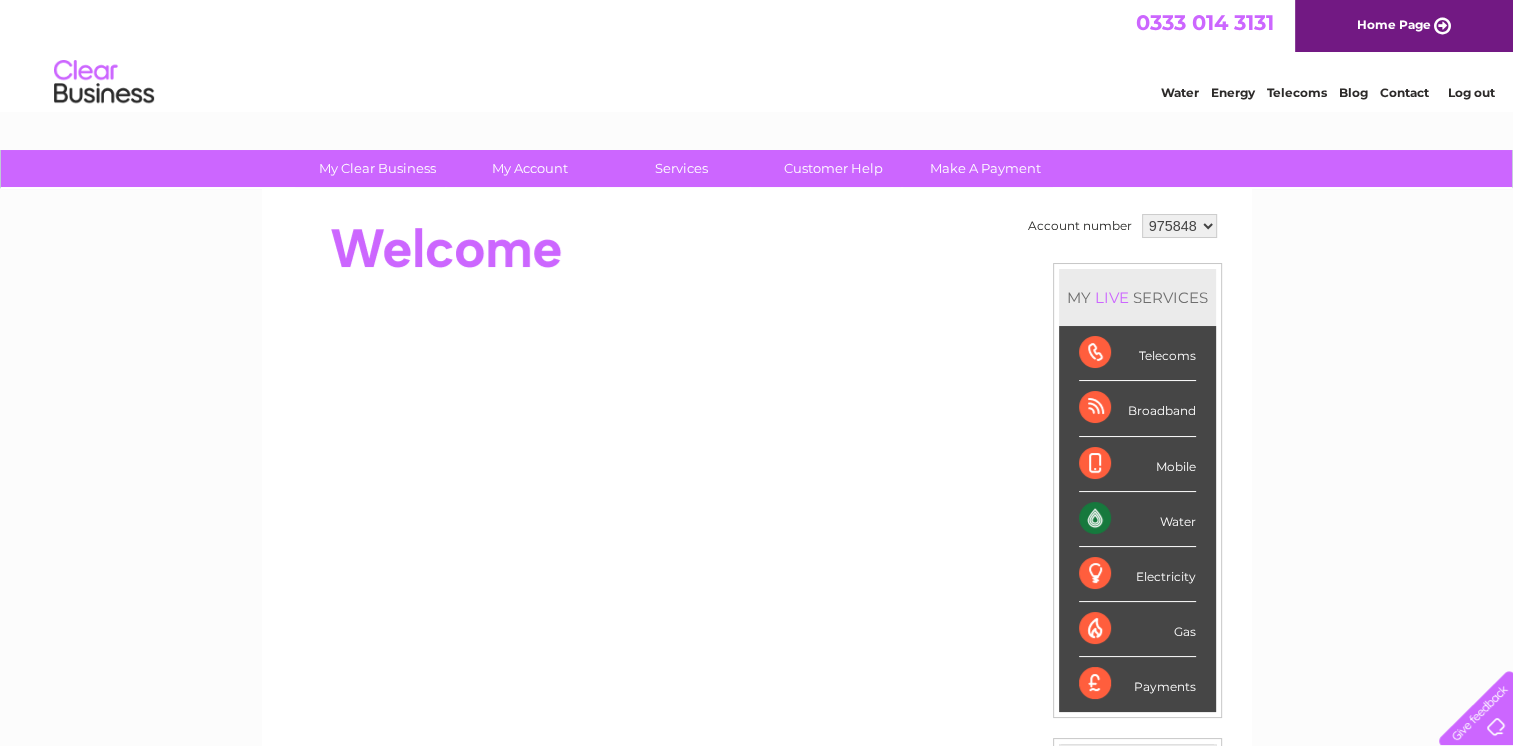 scroll, scrollTop: 0, scrollLeft: 0, axis: both 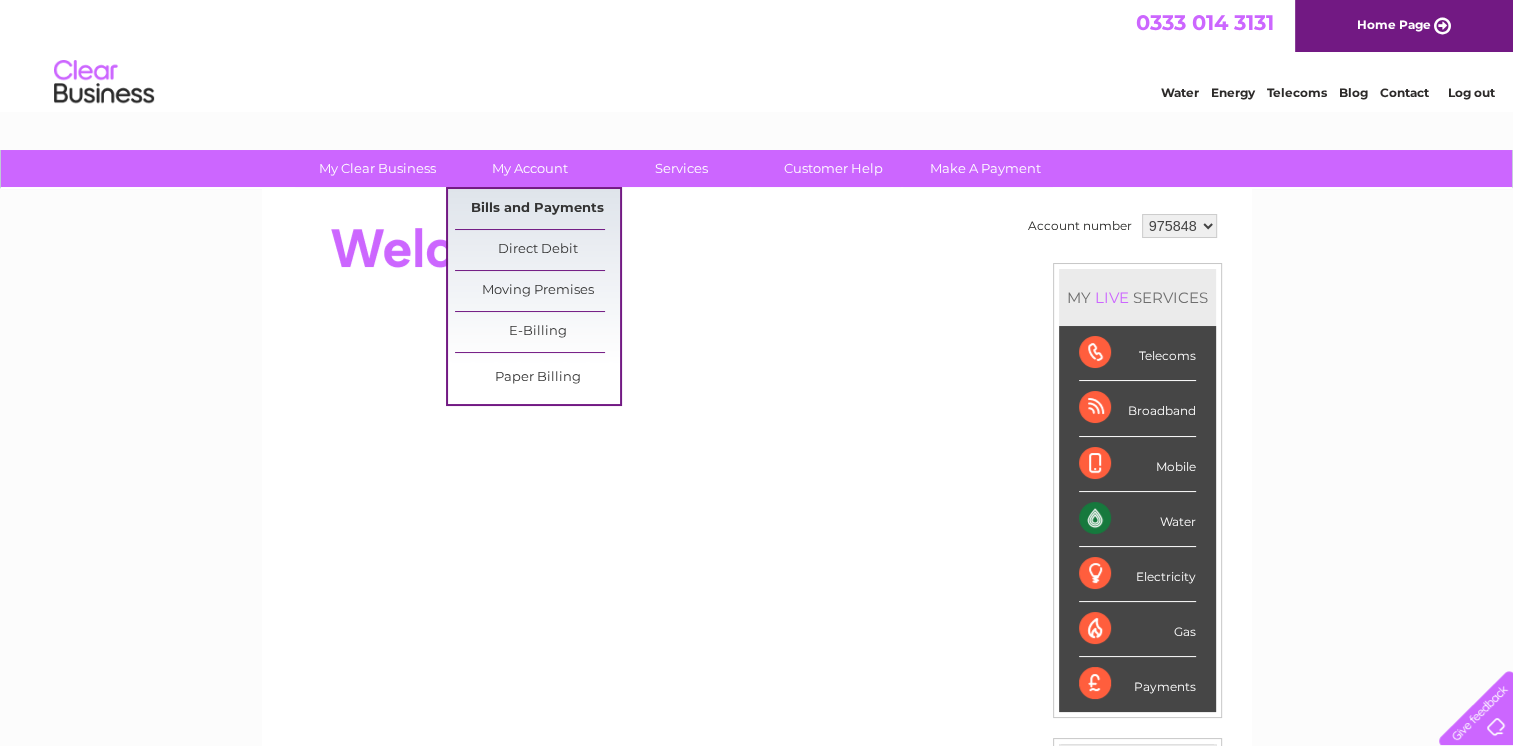 click on "Bills and Payments" at bounding box center (537, 209) 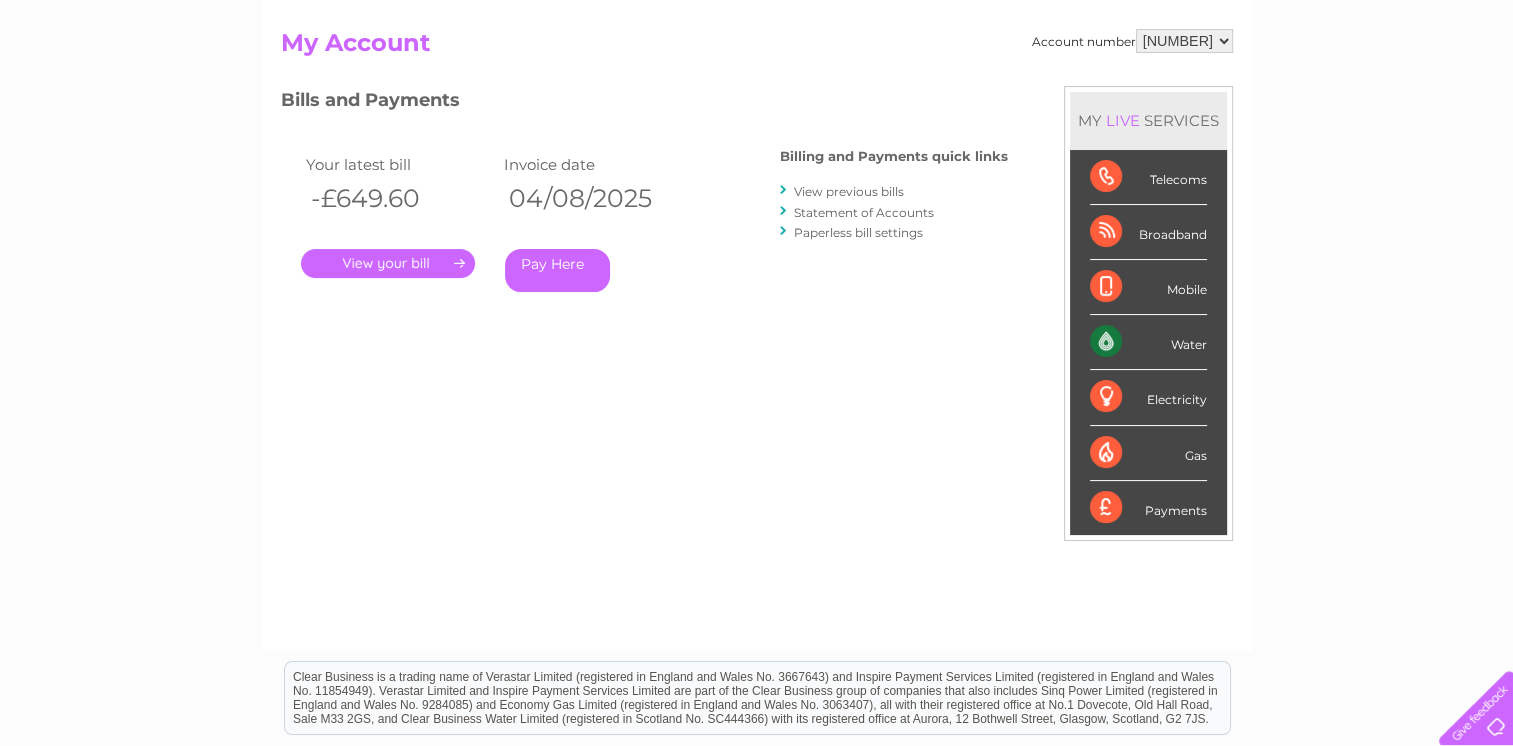 scroll, scrollTop: 100, scrollLeft: 0, axis: vertical 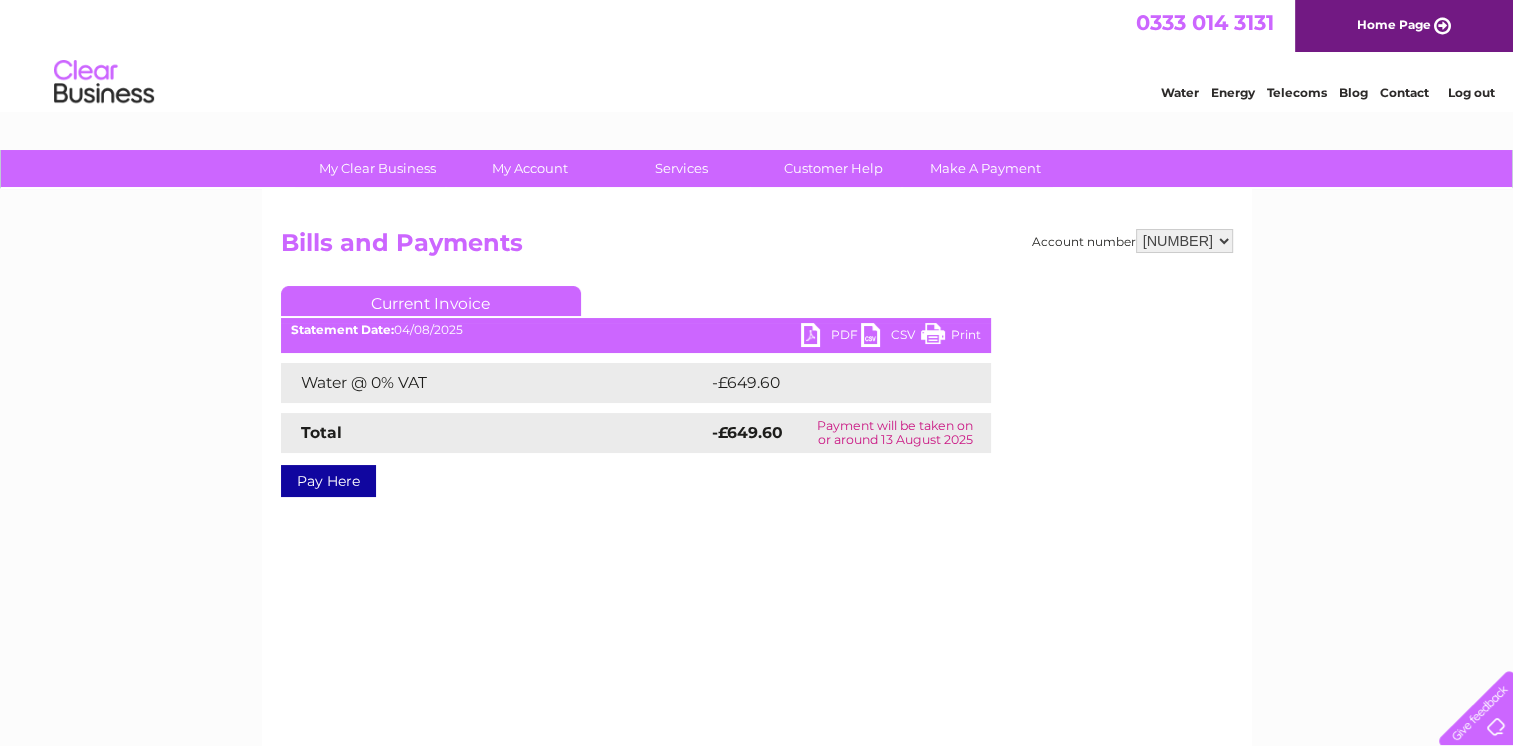 click on "PDF" at bounding box center [831, 337] 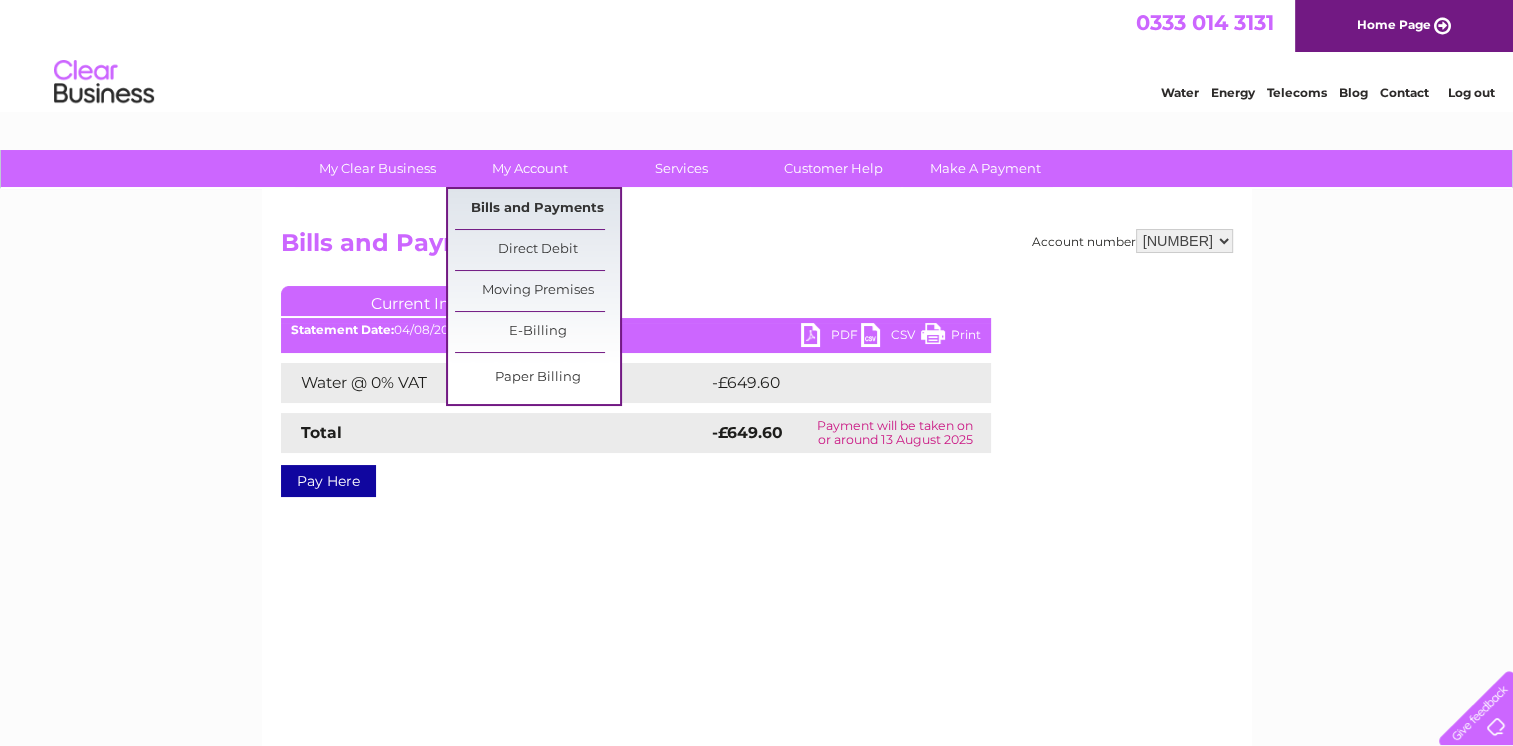 click on "Bills and Payments" at bounding box center (537, 209) 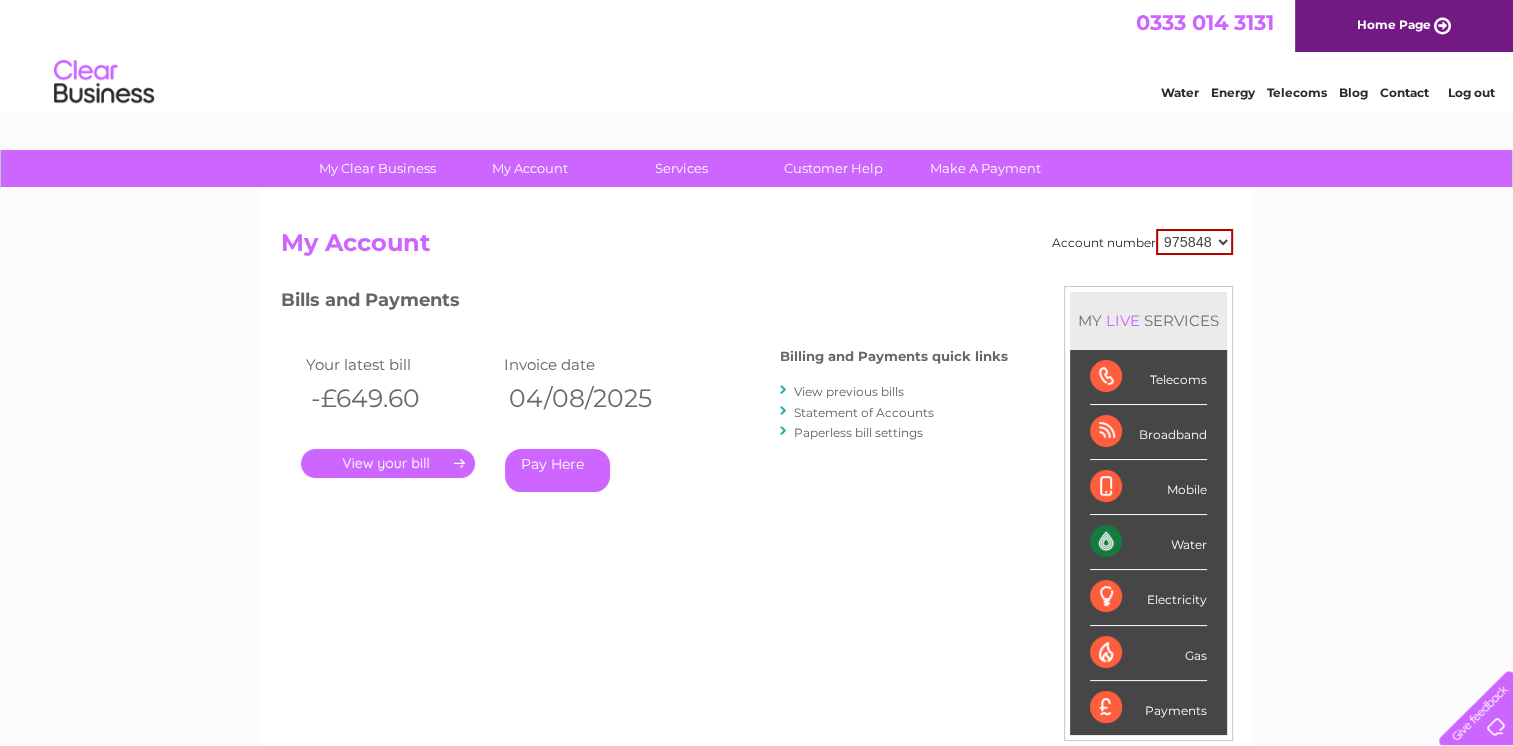 scroll, scrollTop: 0, scrollLeft: 0, axis: both 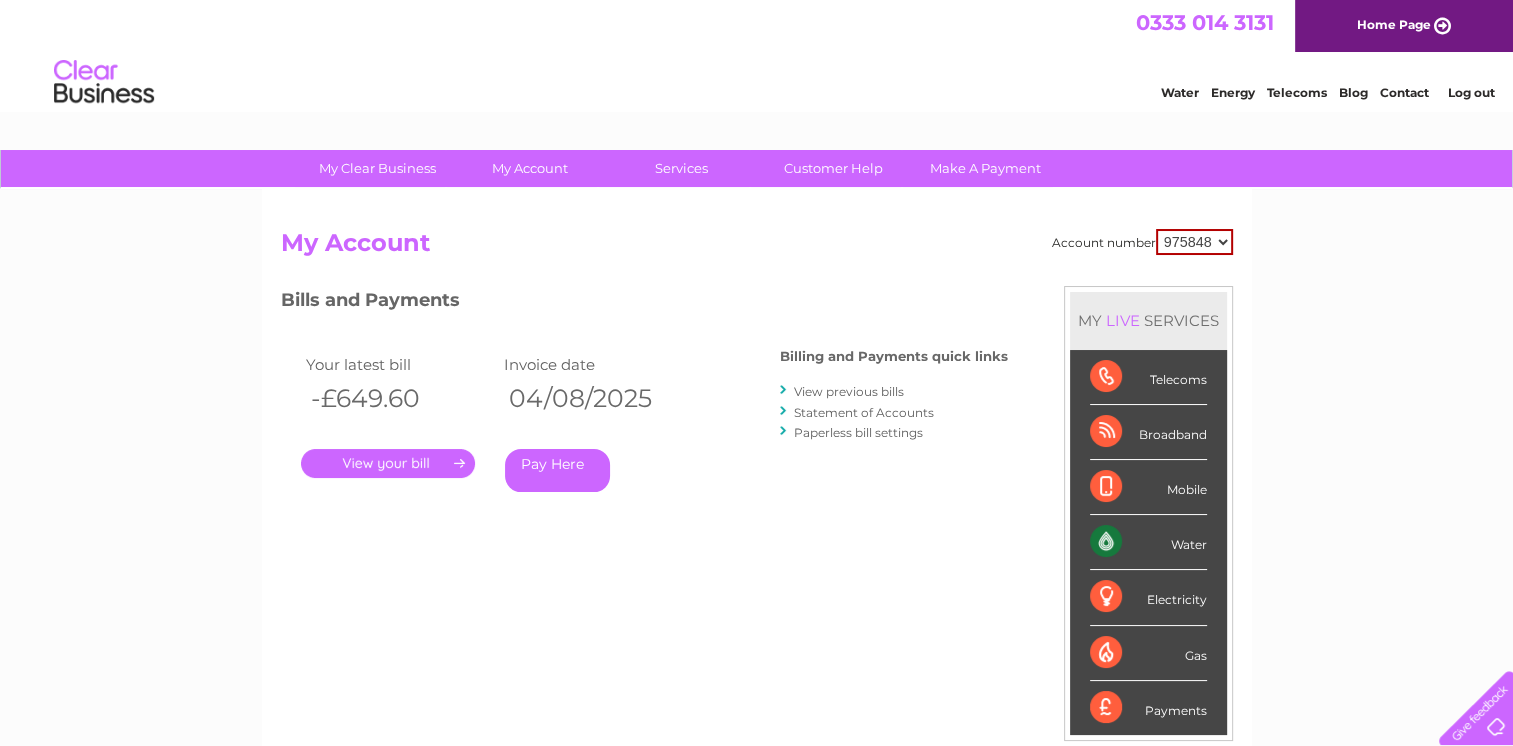 click on "View previous bills" at bounding box center (849, 391) 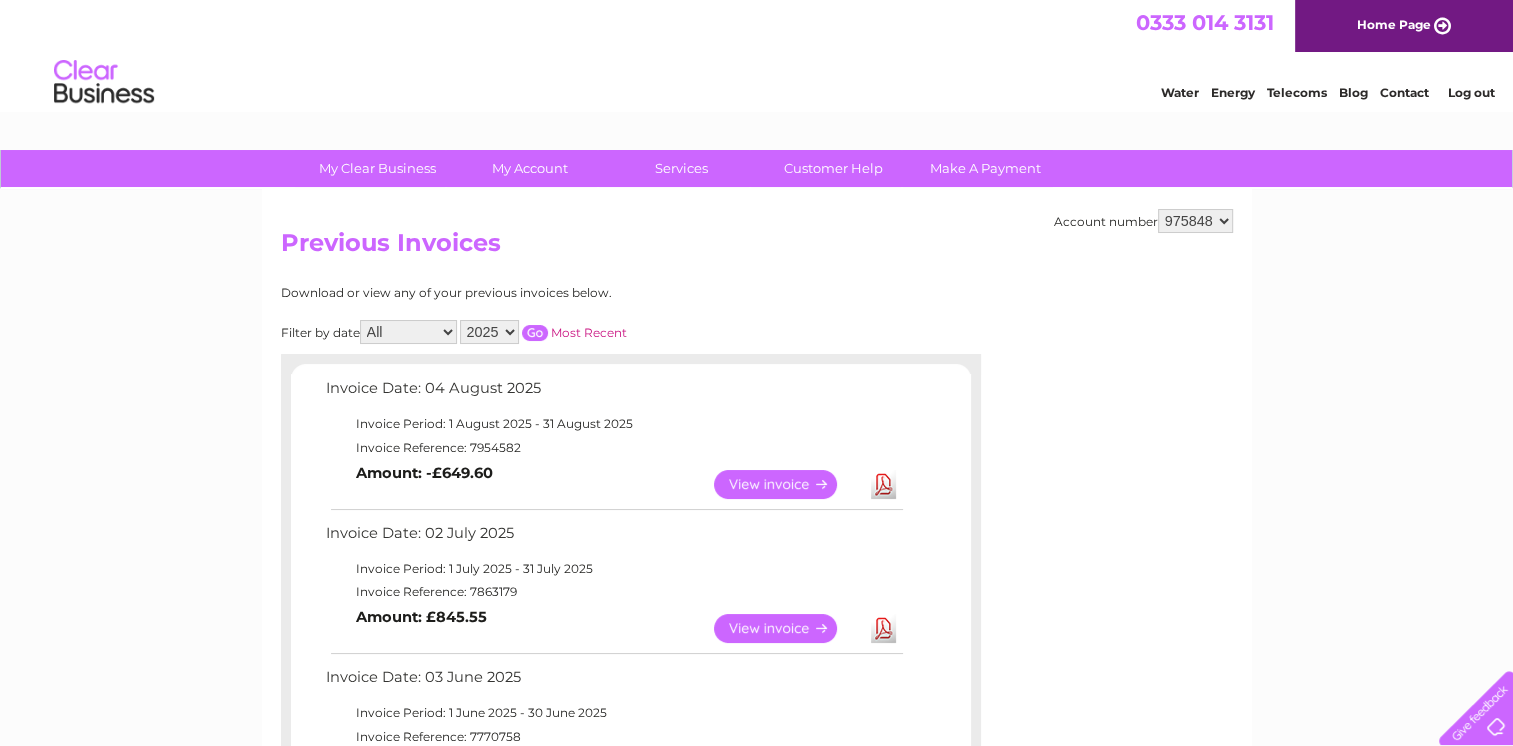 scroll, scrollTop: 0, scrollLeft: 0, axis: both 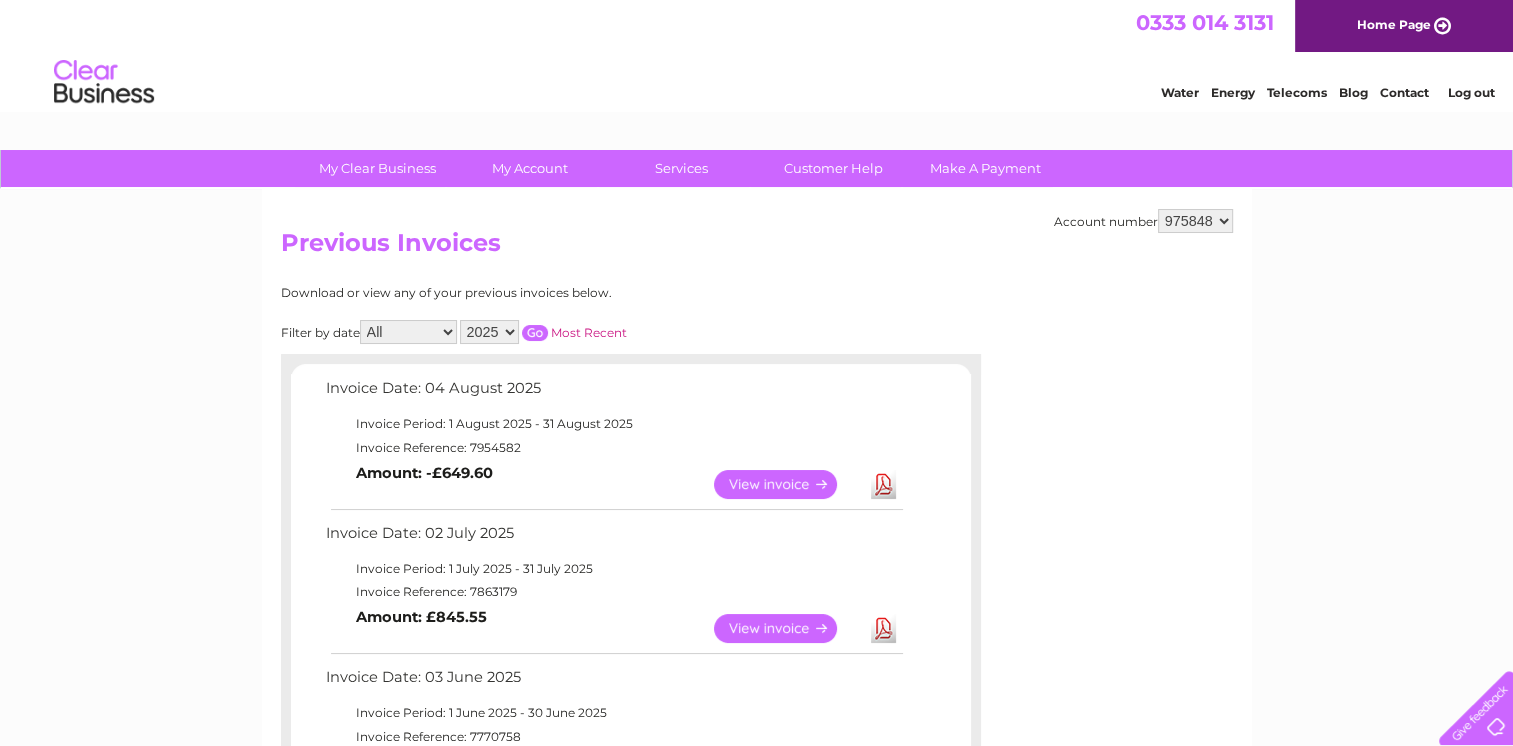 click on "View" at bounding box center [787, 628] 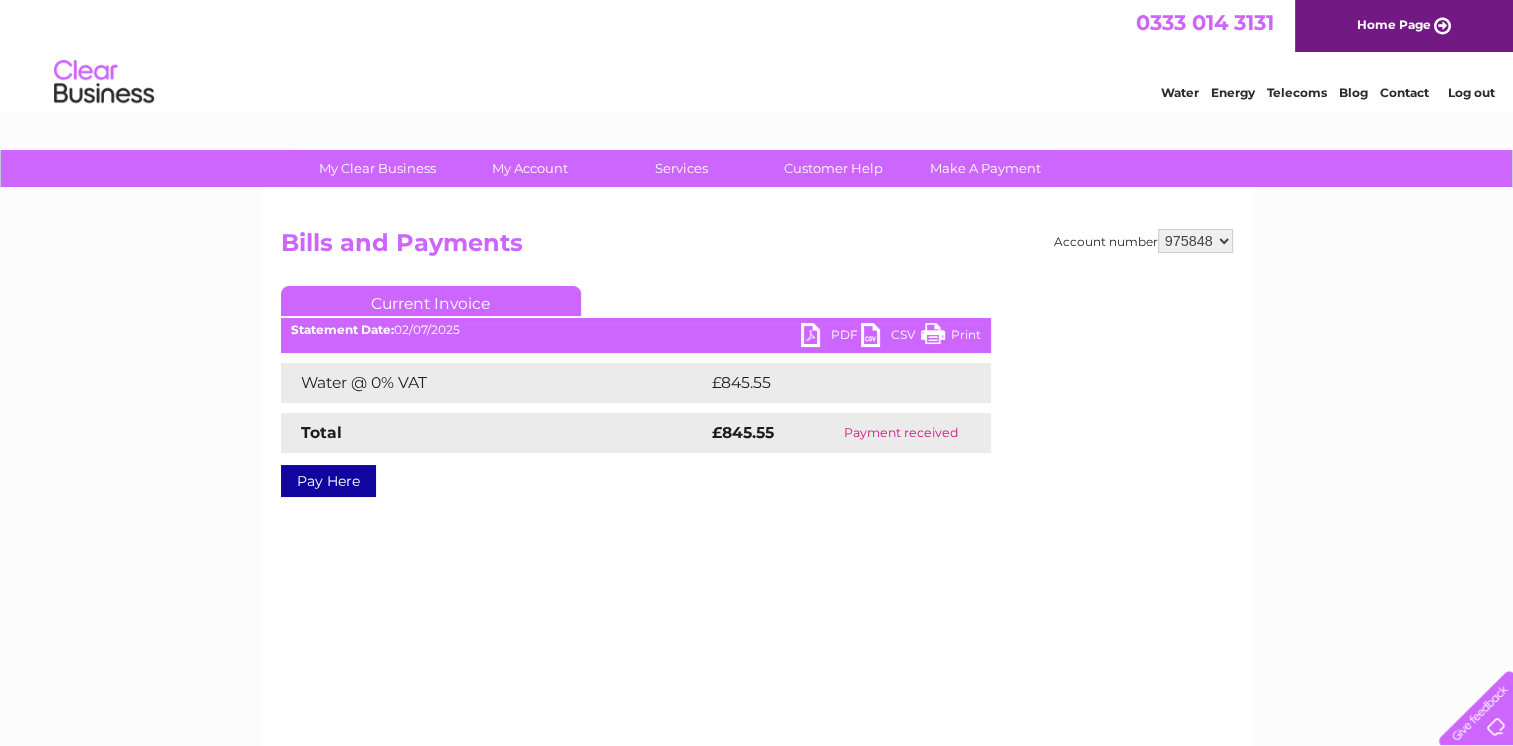 scroll, scrollTop: 0, scrollLeft: 0, axis: both 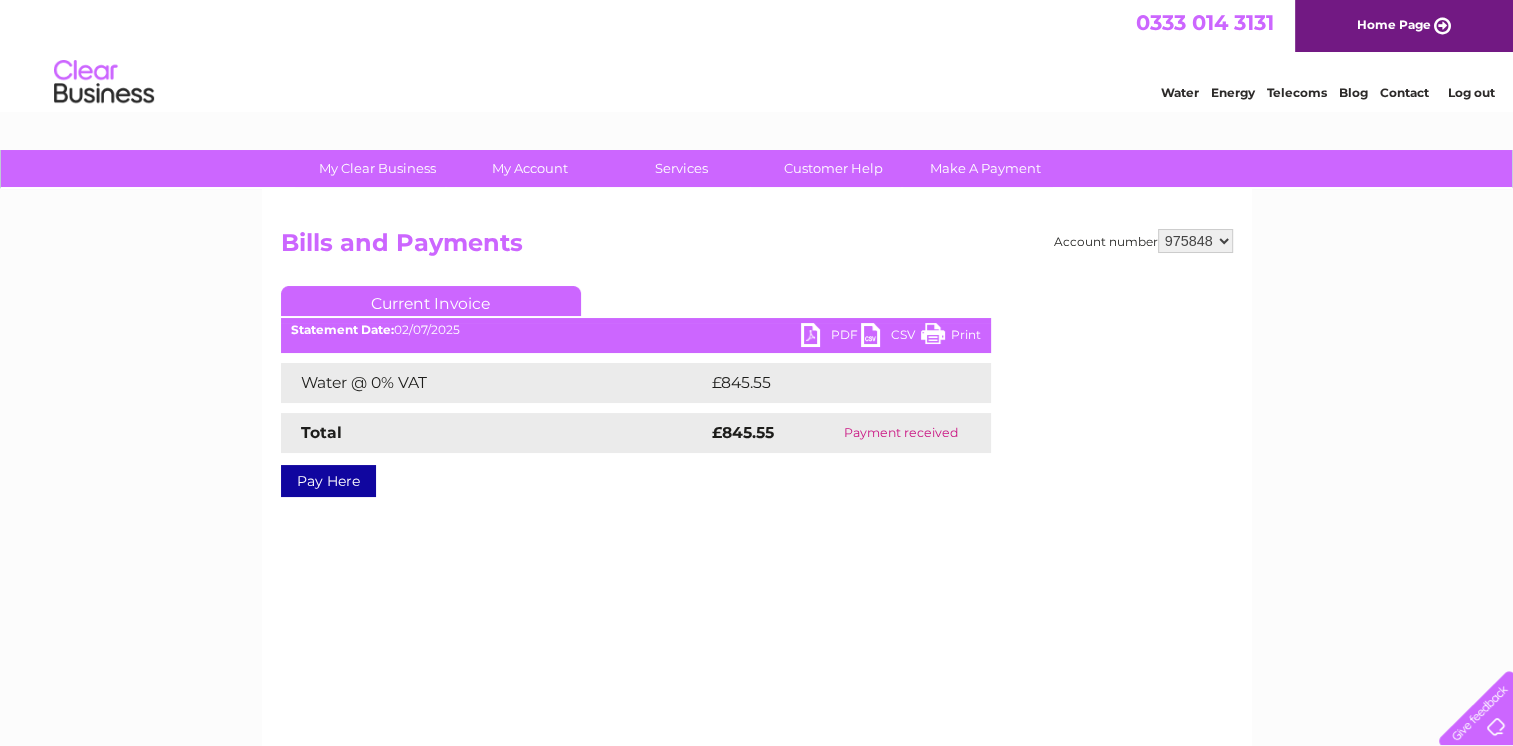 click on "Statement Date:  02/07/2025" at bounding box center (636, 330) 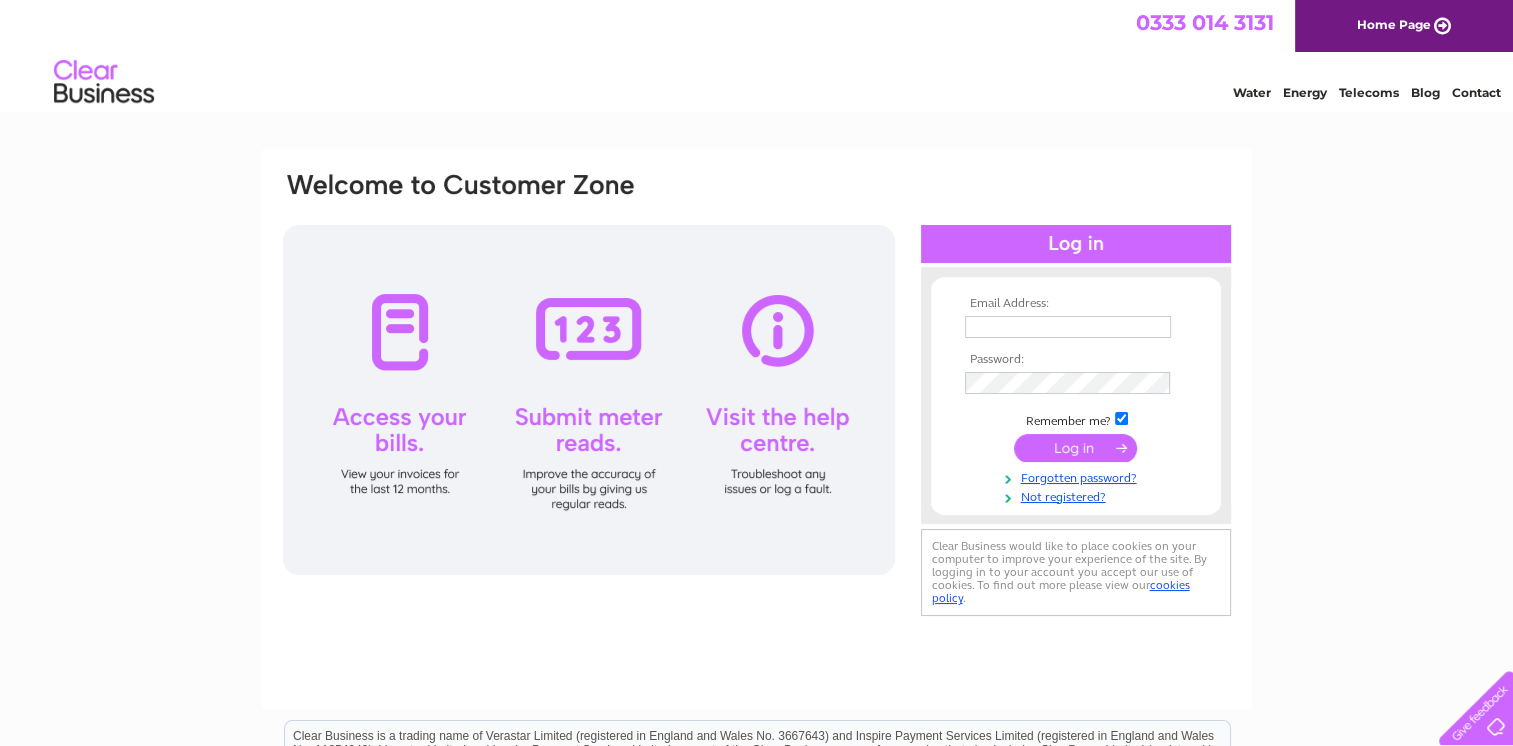 scroll, scrollTop: 0, scrollLeft: 0, axis: both 